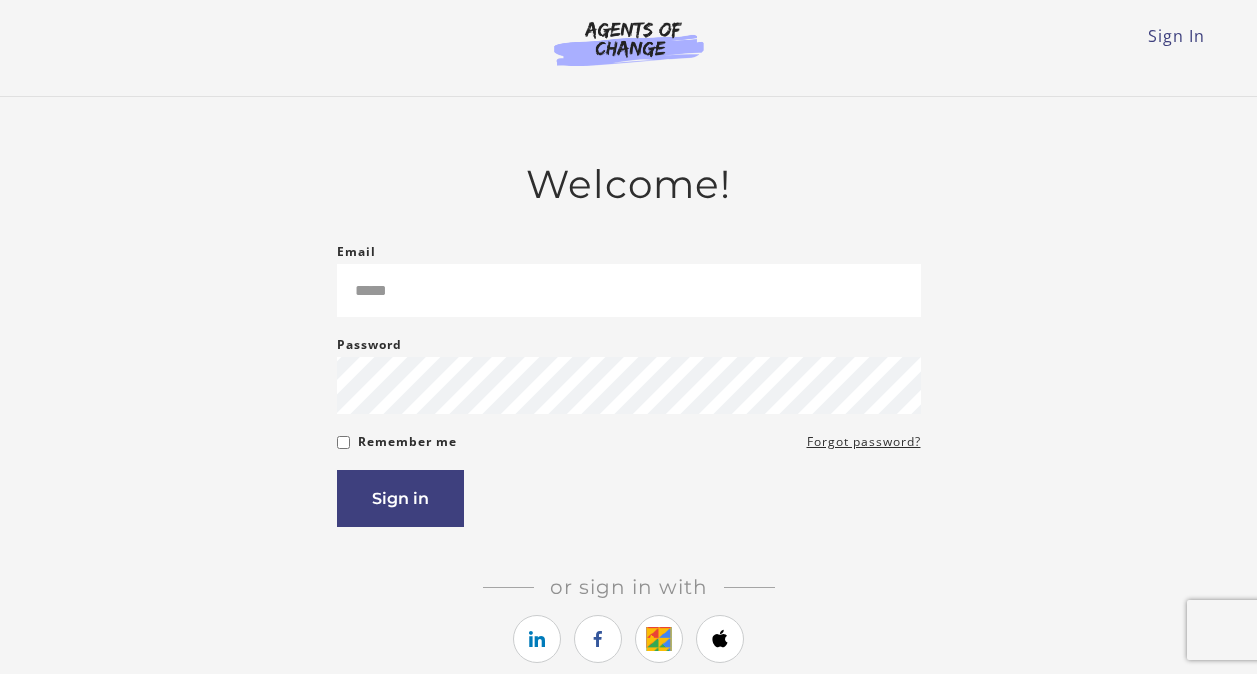 scroll, scrollTop: 0, scrollLeft: 0, axis: both 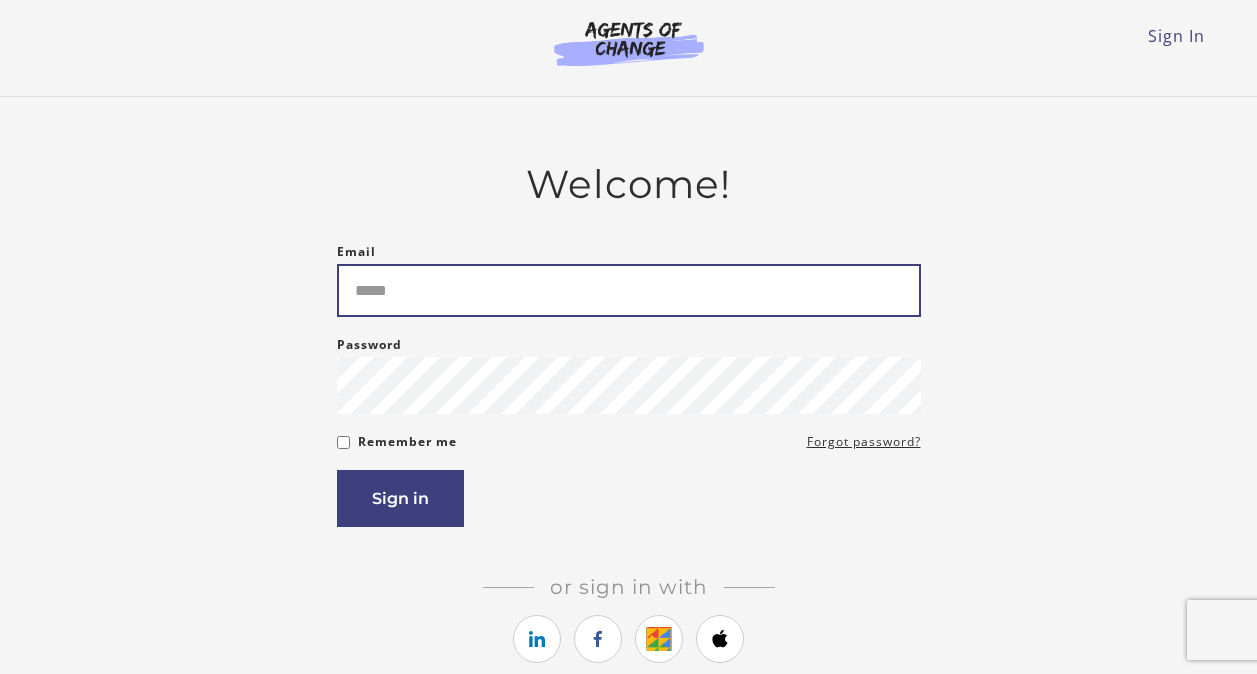 click on "Email" at bounding box center (629, 290) 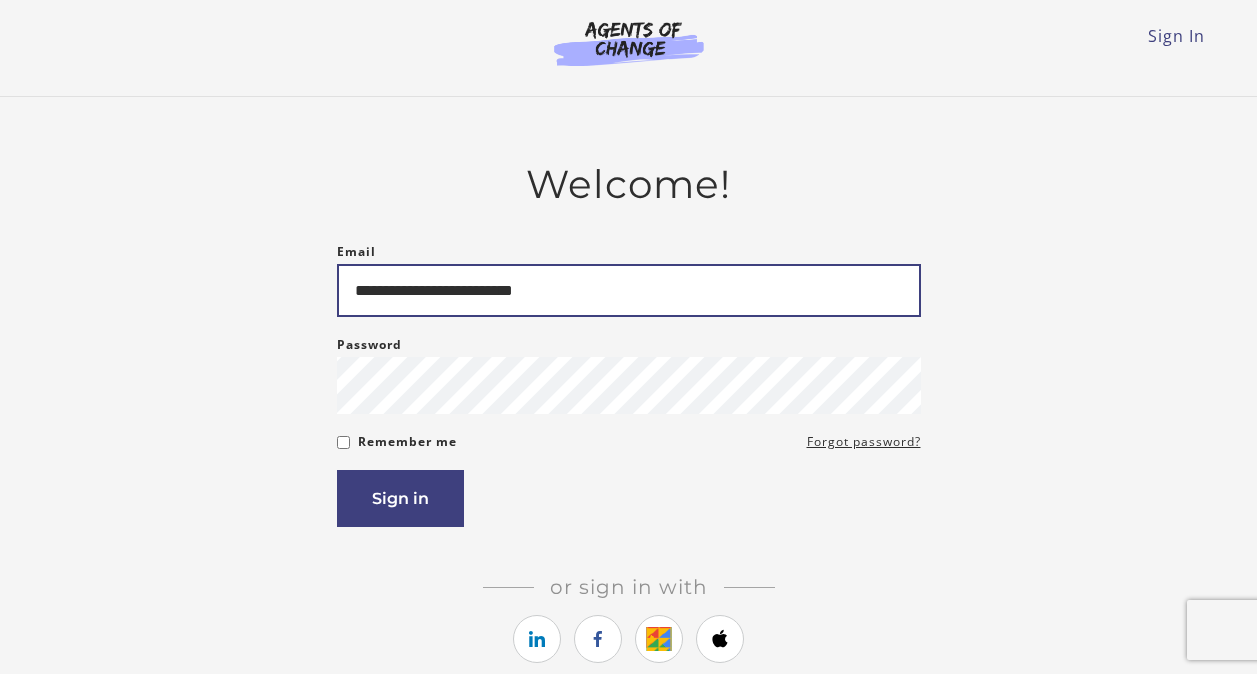 type on "**********" 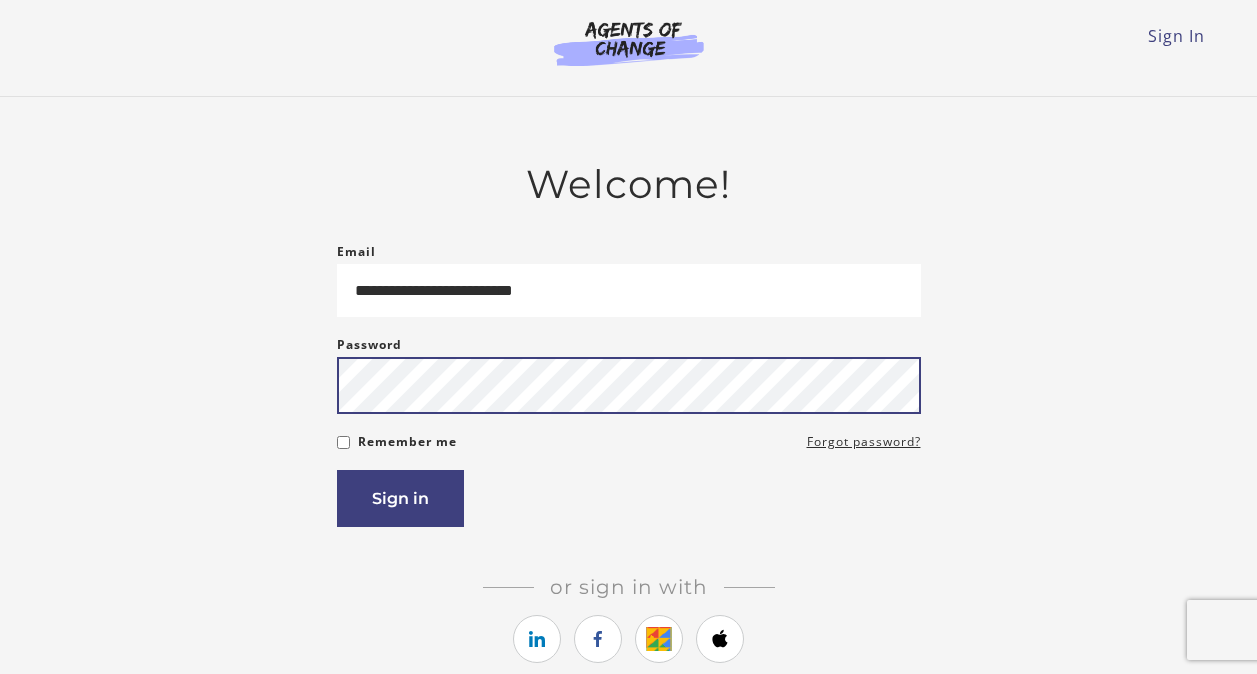 click on "Sign in" at bounding box center [400, 498] 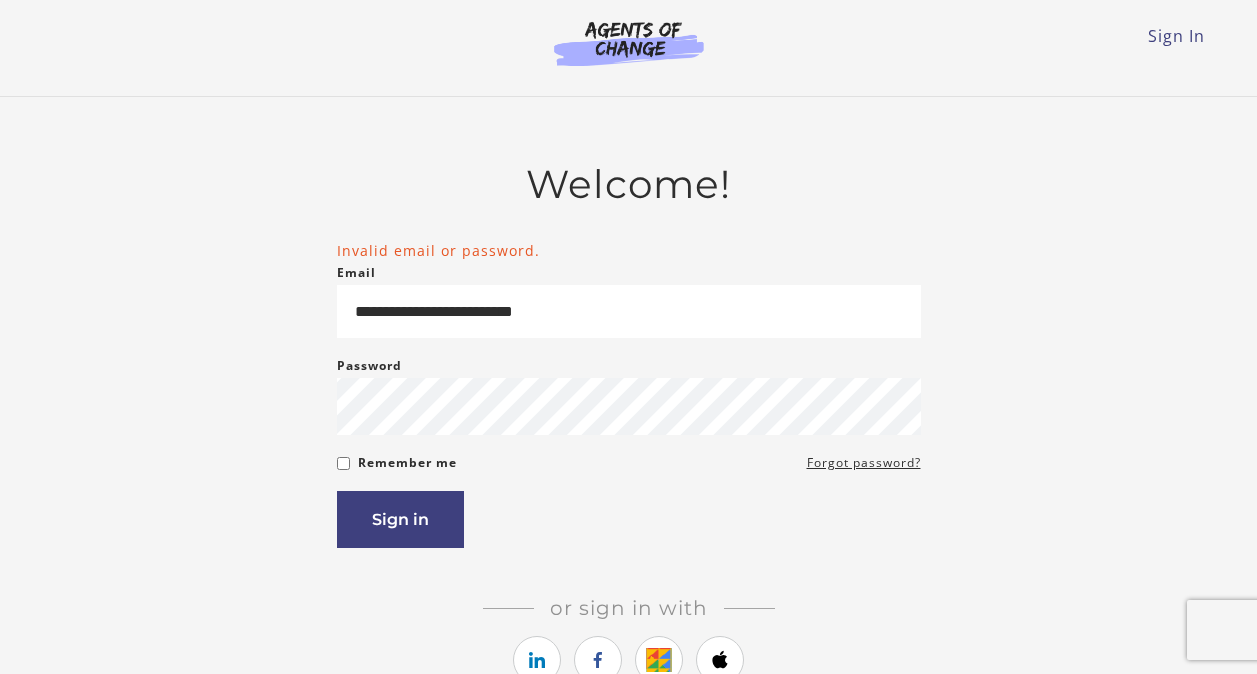 scroll, scrollTop: 0, scrollLeft: 0, axis: both 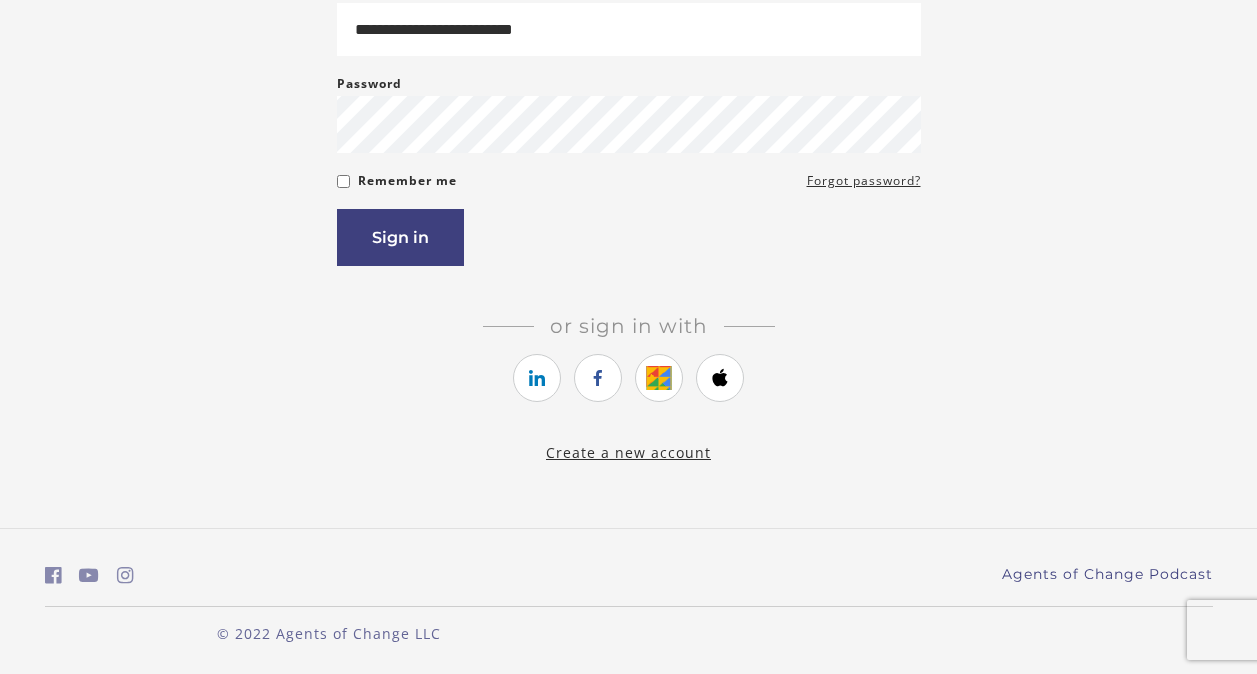 click on "Create a new account" at bounding box center (628, 452) 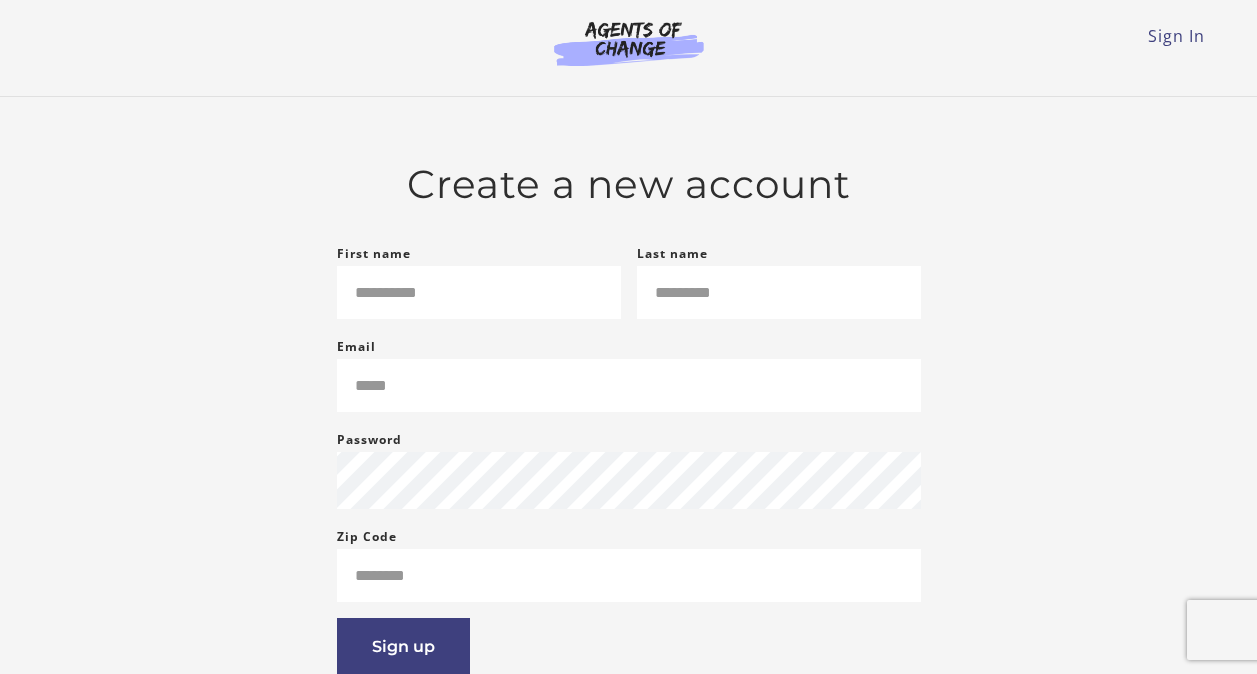 scroll, scrollTop: 0, scrollLeft: 0, axis: both 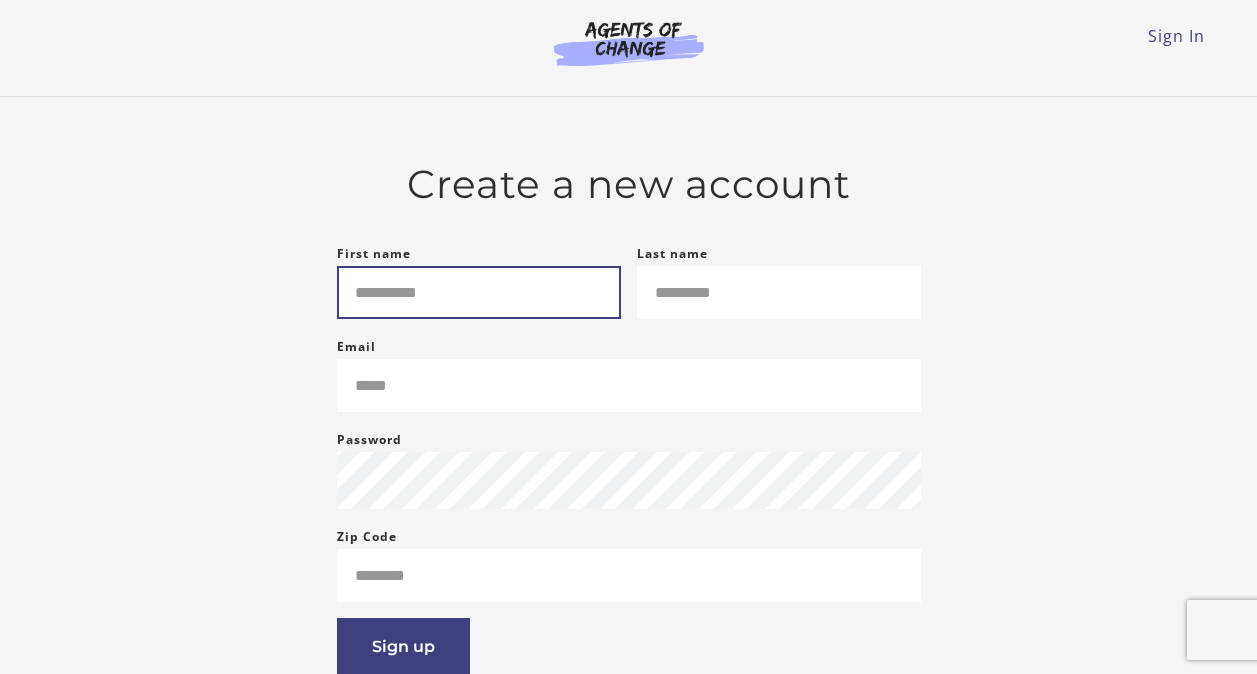 click on "First name" at bounding box center (479, 292) 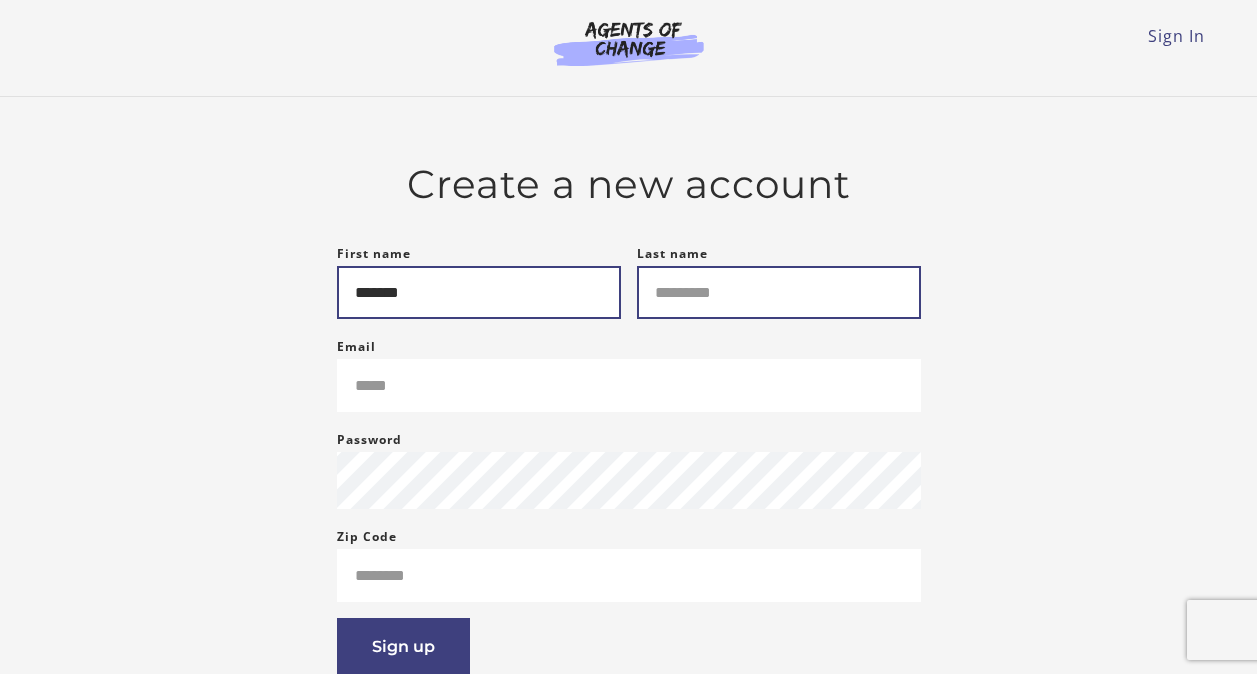 type on "*******" 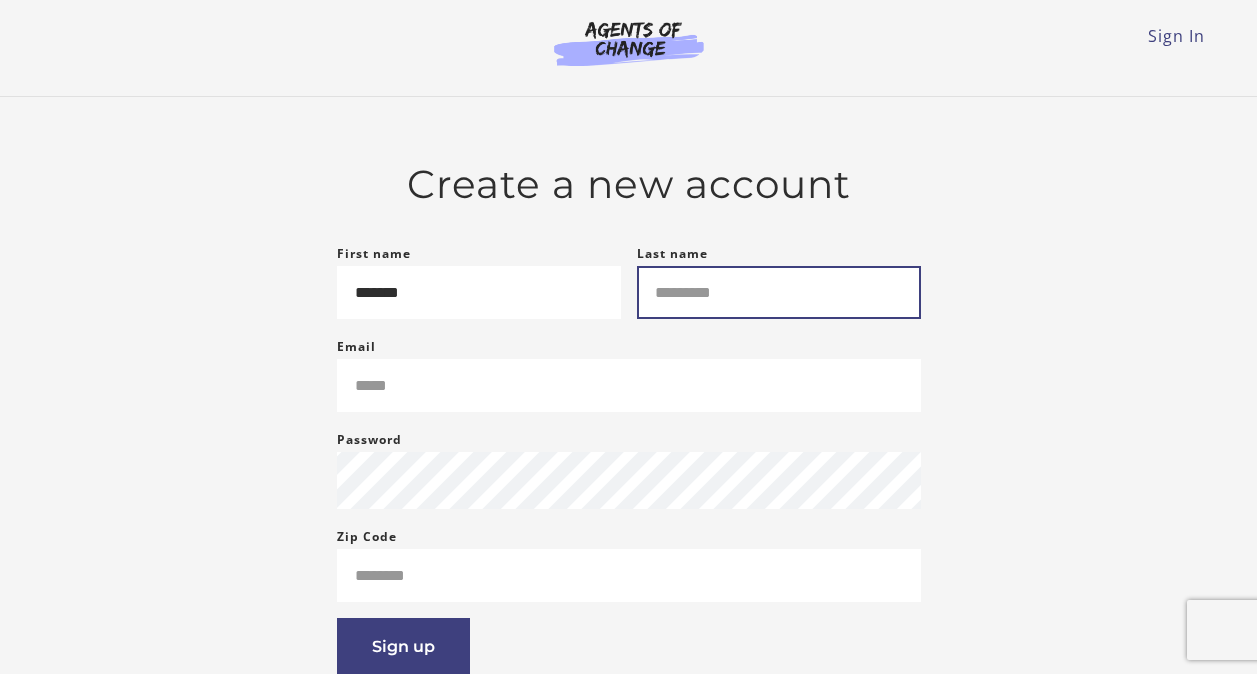 click on "Last name" at bounding box center [779, 292] 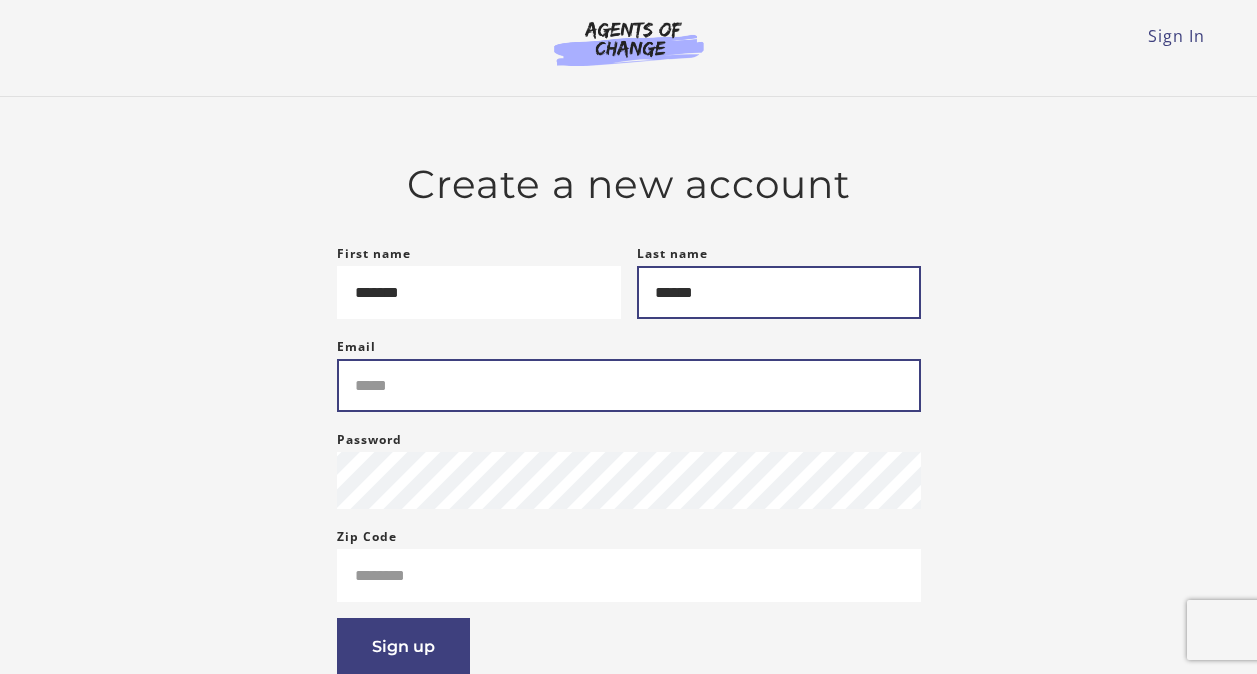 type on "******" 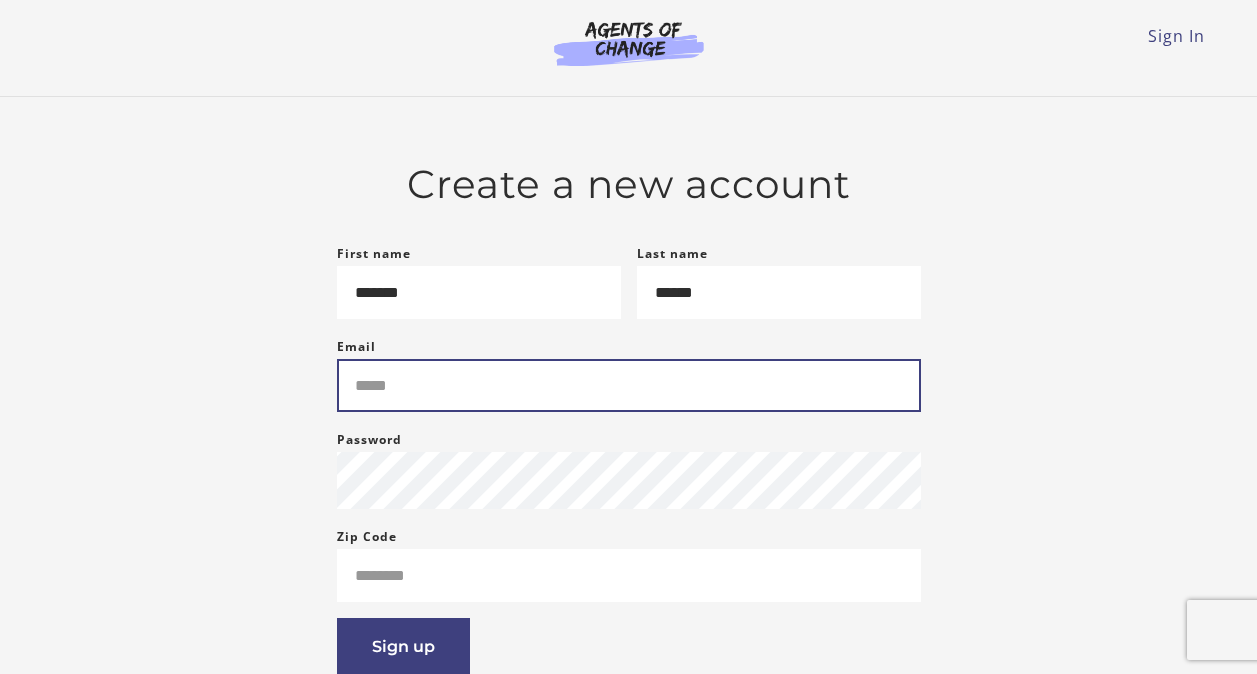 click on "Email" at bounding box center [629, 385] 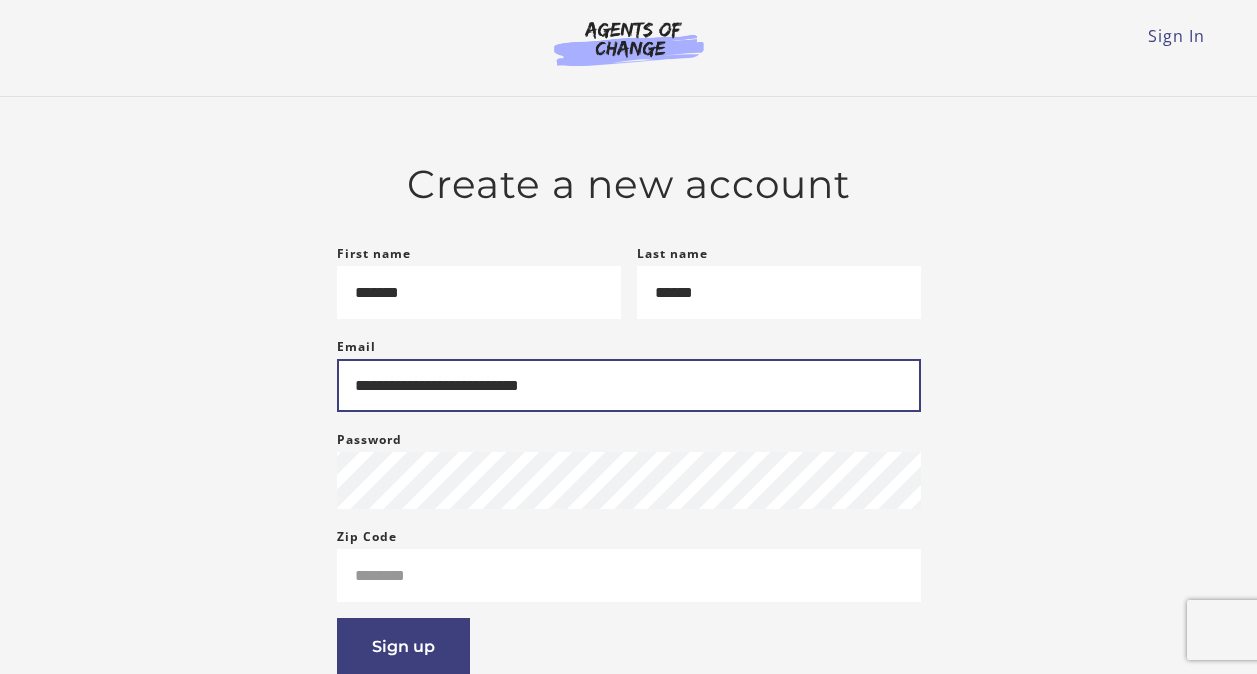 type on "**********" 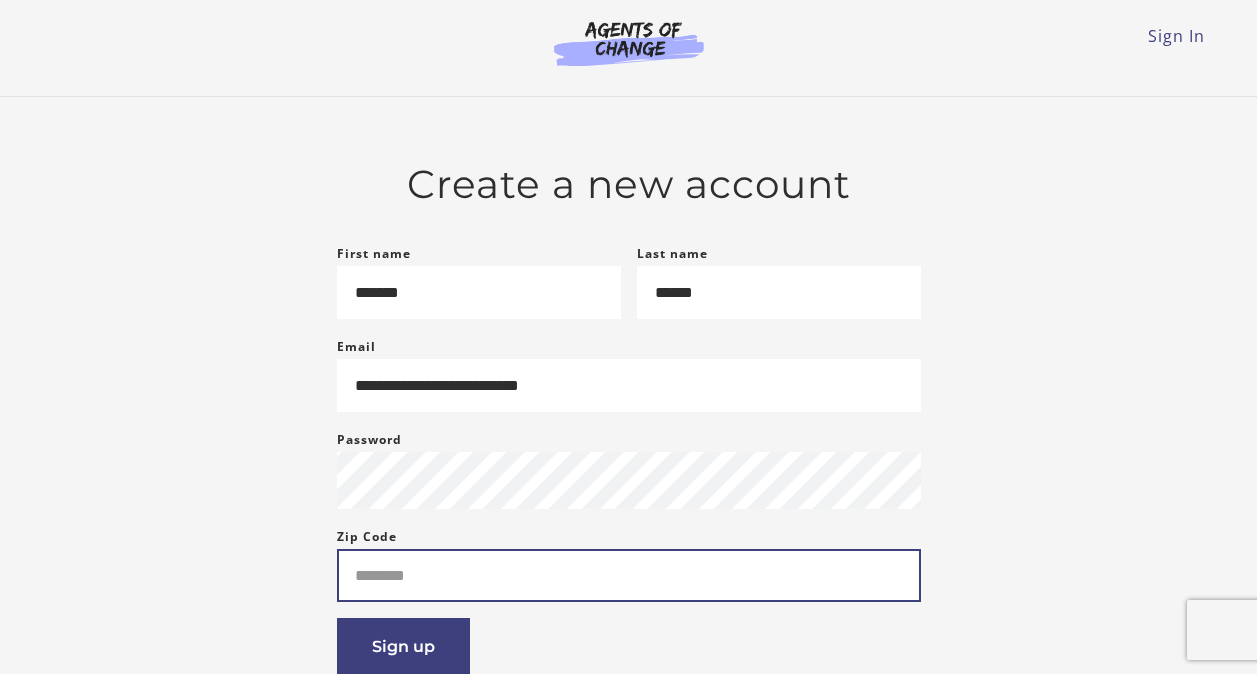 click on "Zip Code" at bounding box center [629, 575] 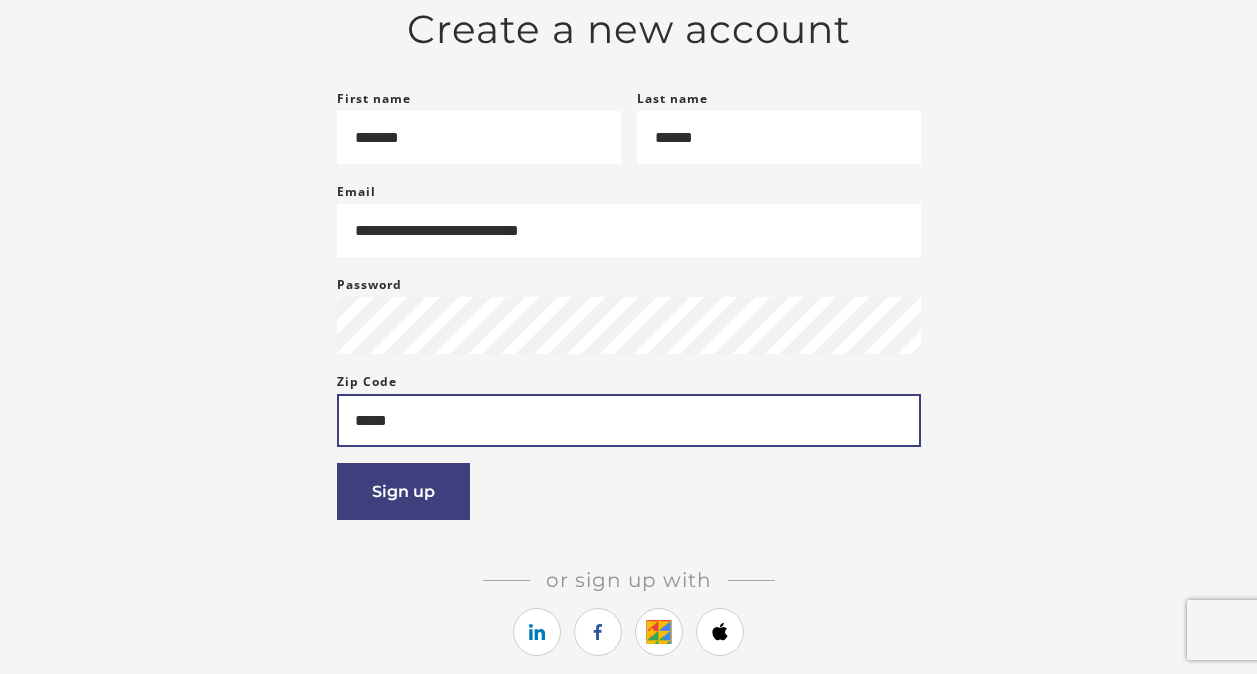 scroll, scrollTop: 164, scrollLeft: 0, axis: vertical 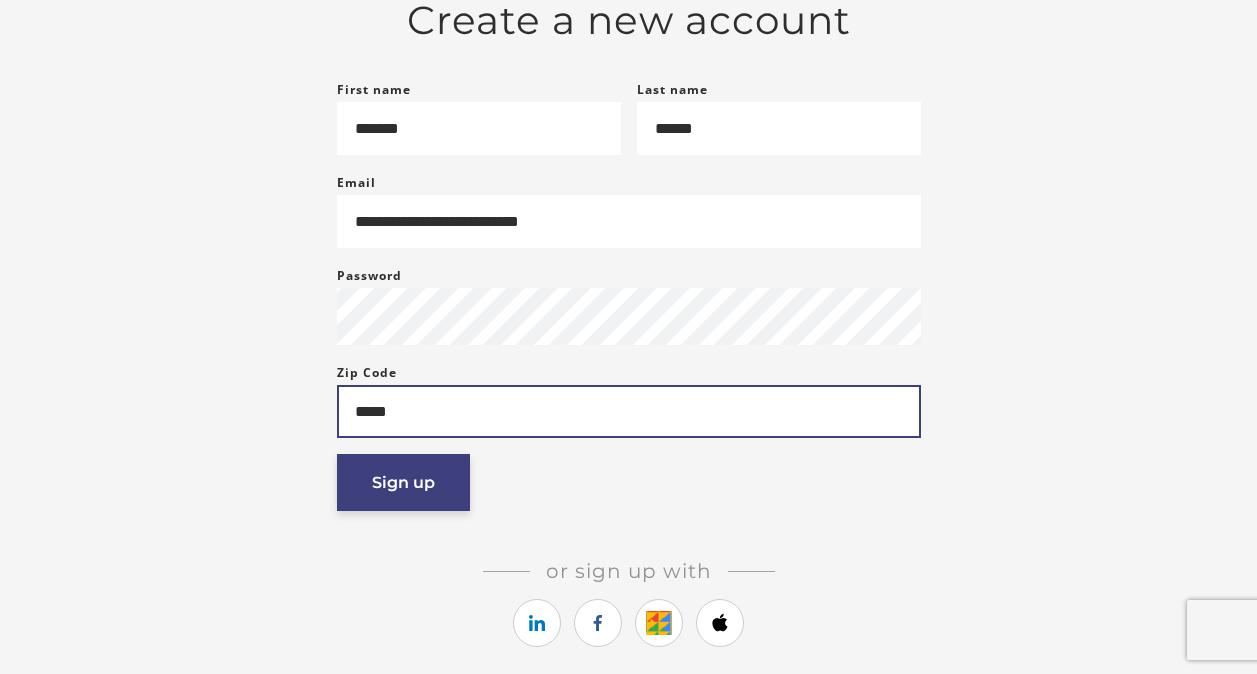 type on "*****" 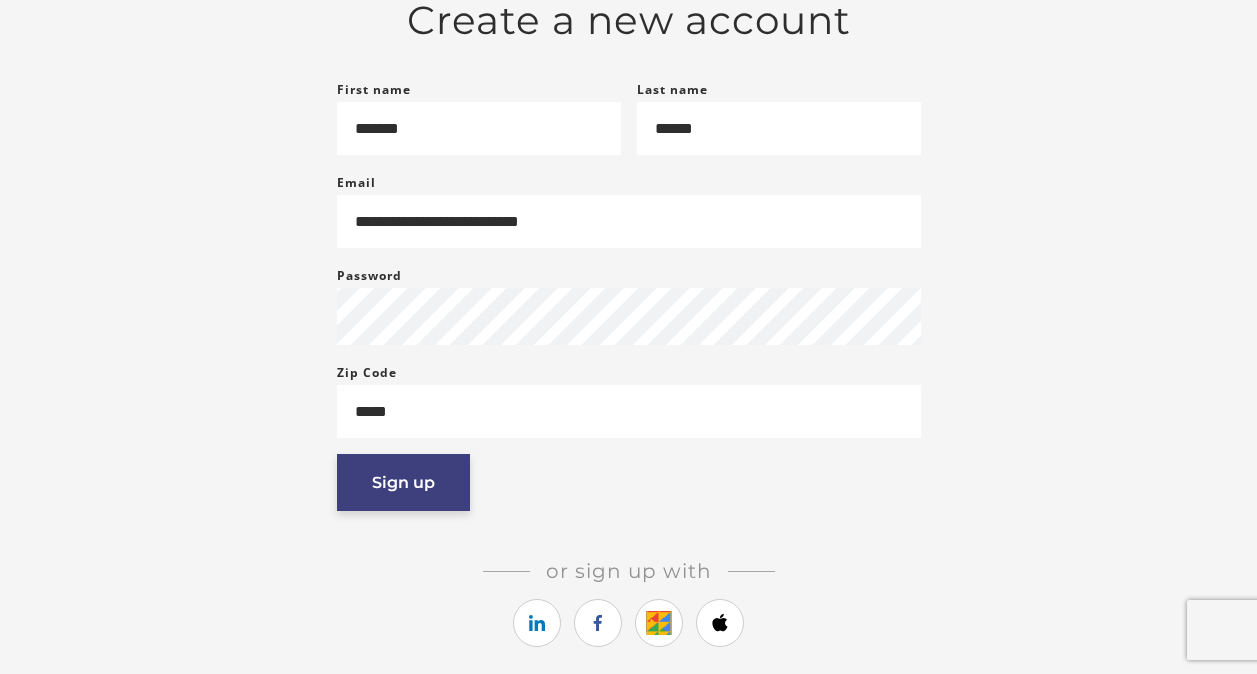 click on "Sign up" at bounding box center [403, 482] 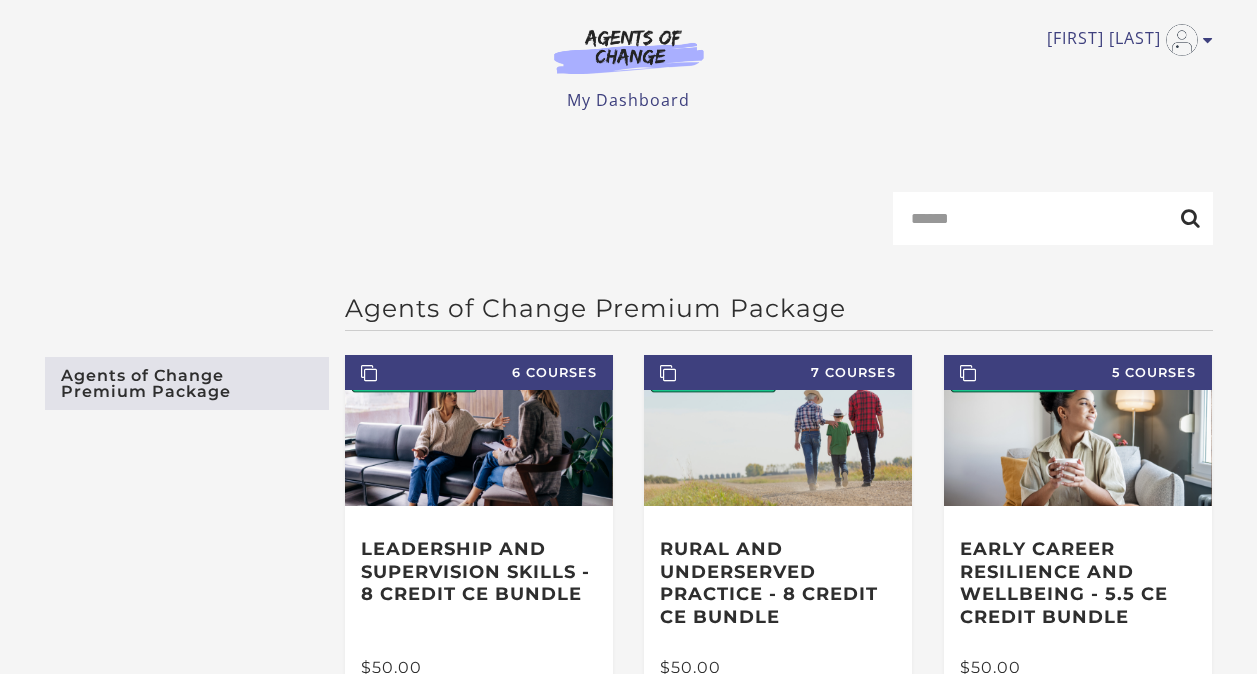 scroll, scrollTop: 0, scrollLeft: 0, axis: both 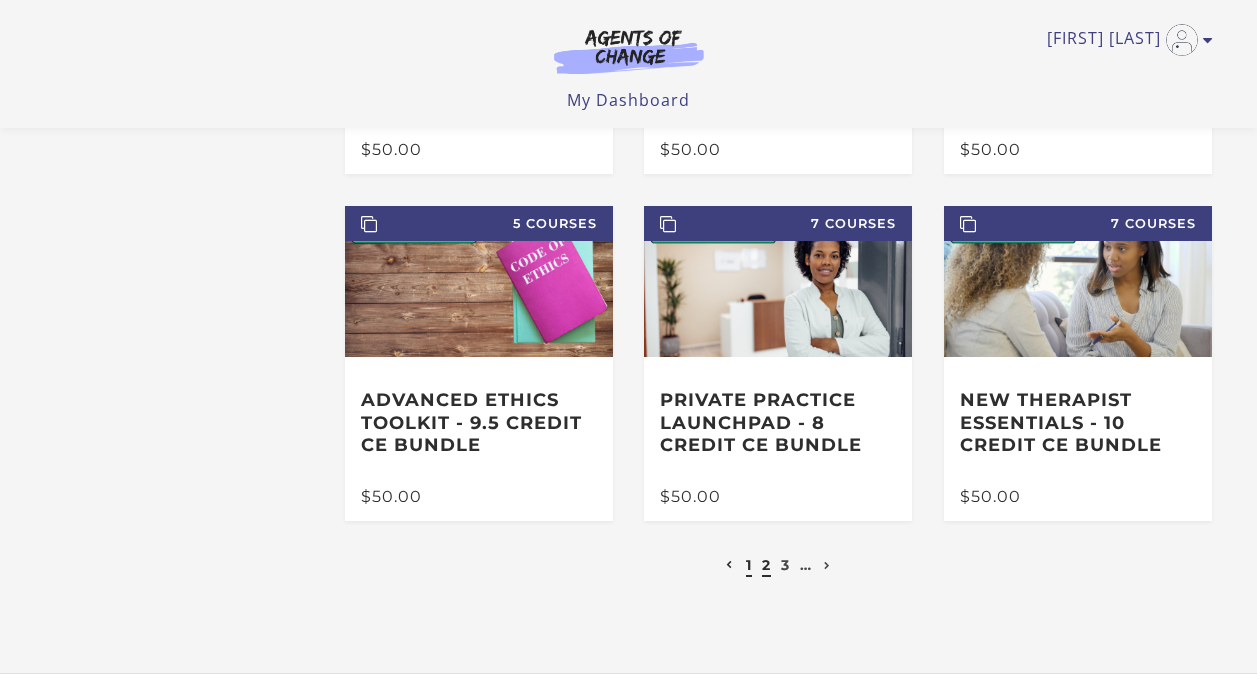 click on "2" at bounding box center [766, 565] 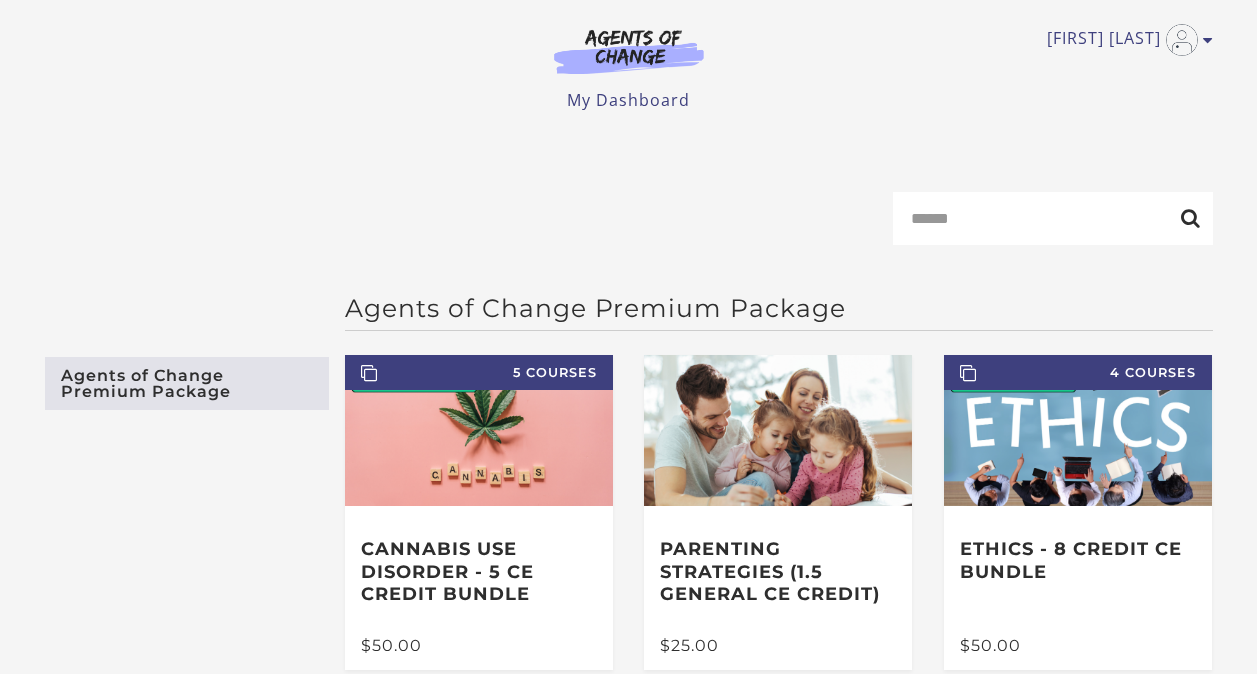 scroll, scrollTop: 0, scrollLeft: 0, axis: both 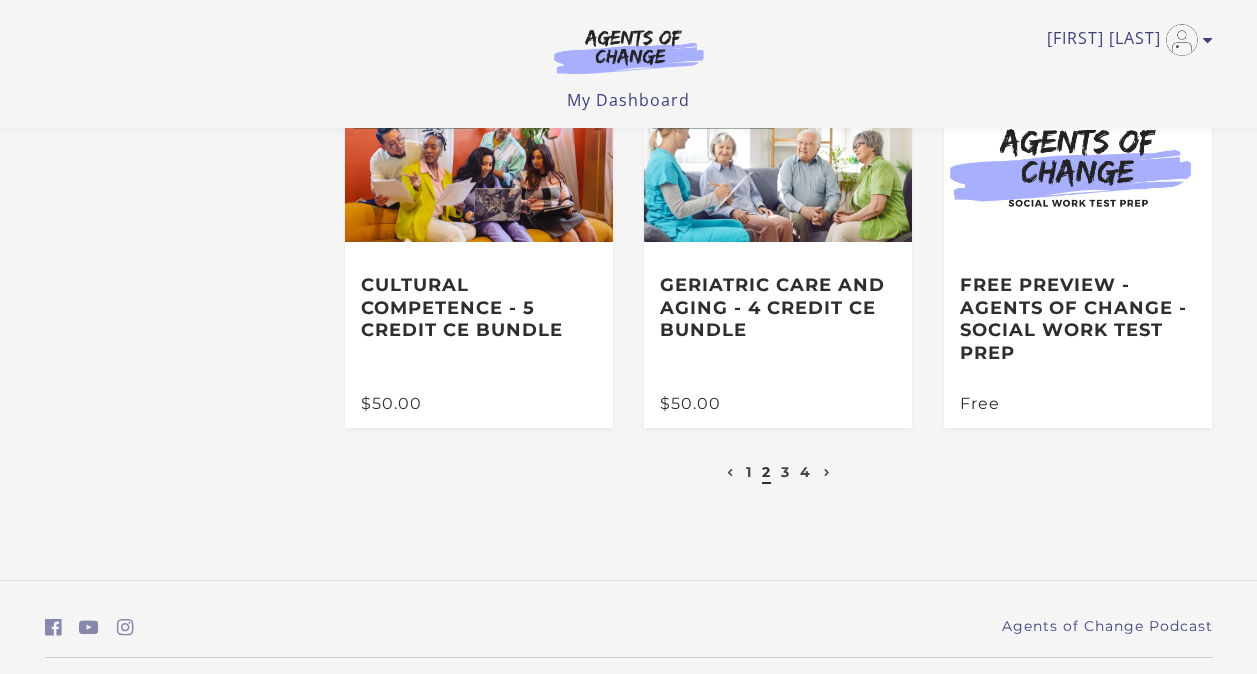 click on "3" at bounding box center [786, 472] 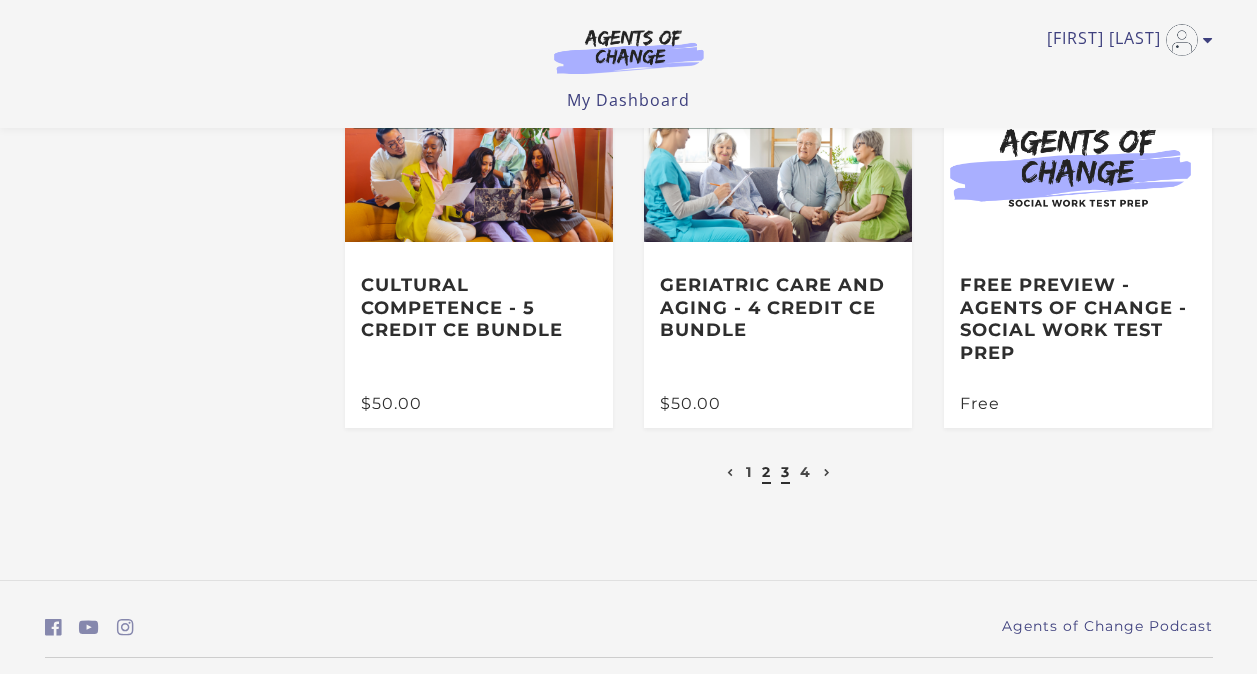 click on "3" at bounding box center (785, 472) 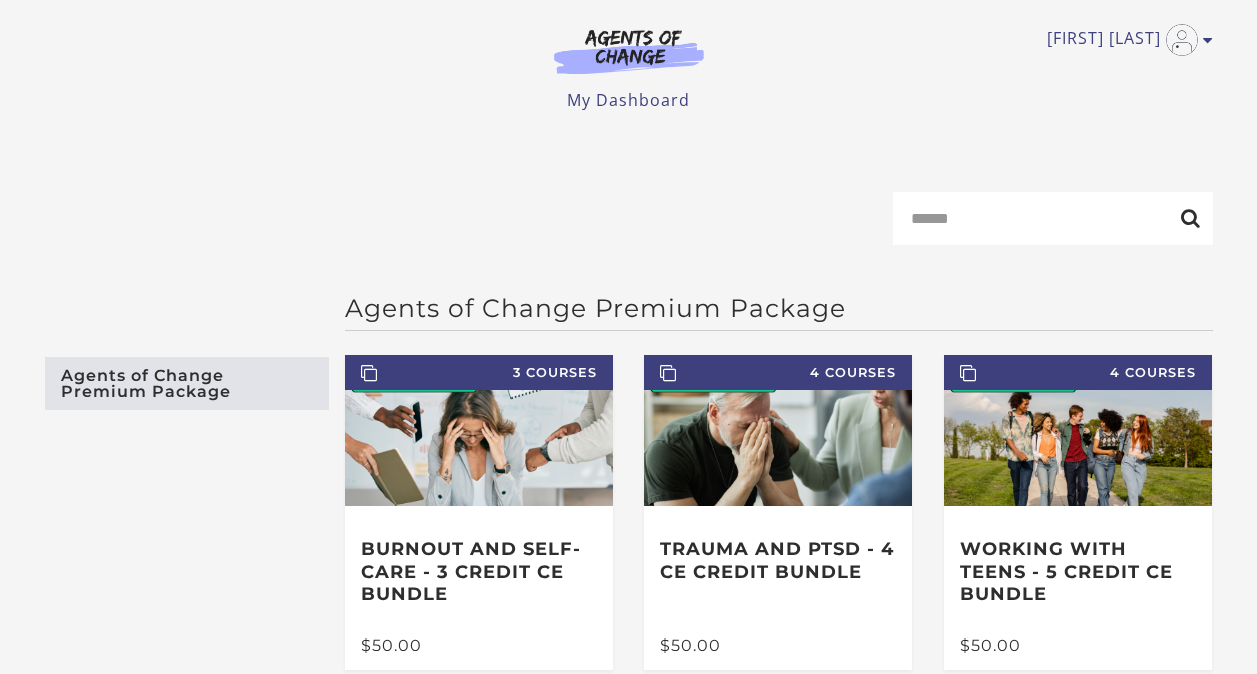 scroll, scrollTop: 0, scrollLeft: 0, axis: both 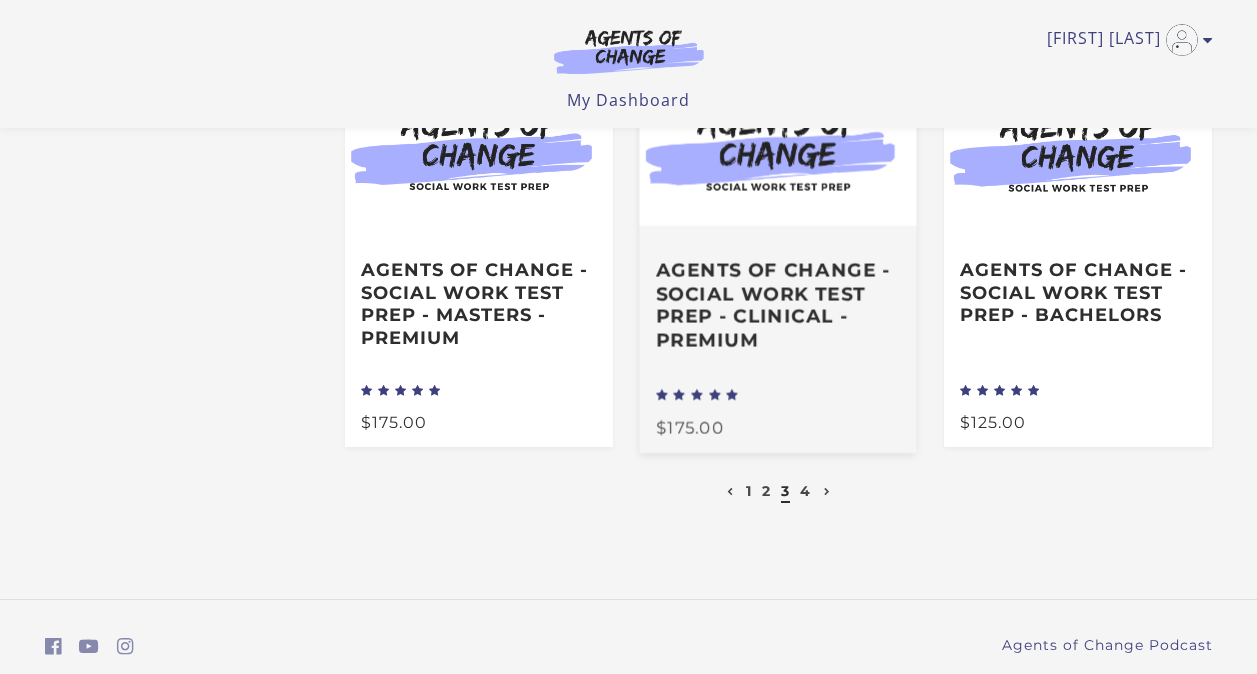 click on "Agents of Change - Social Work Test Prep - CLINICAL - PREMIUM" at bounding box center (779, 304) 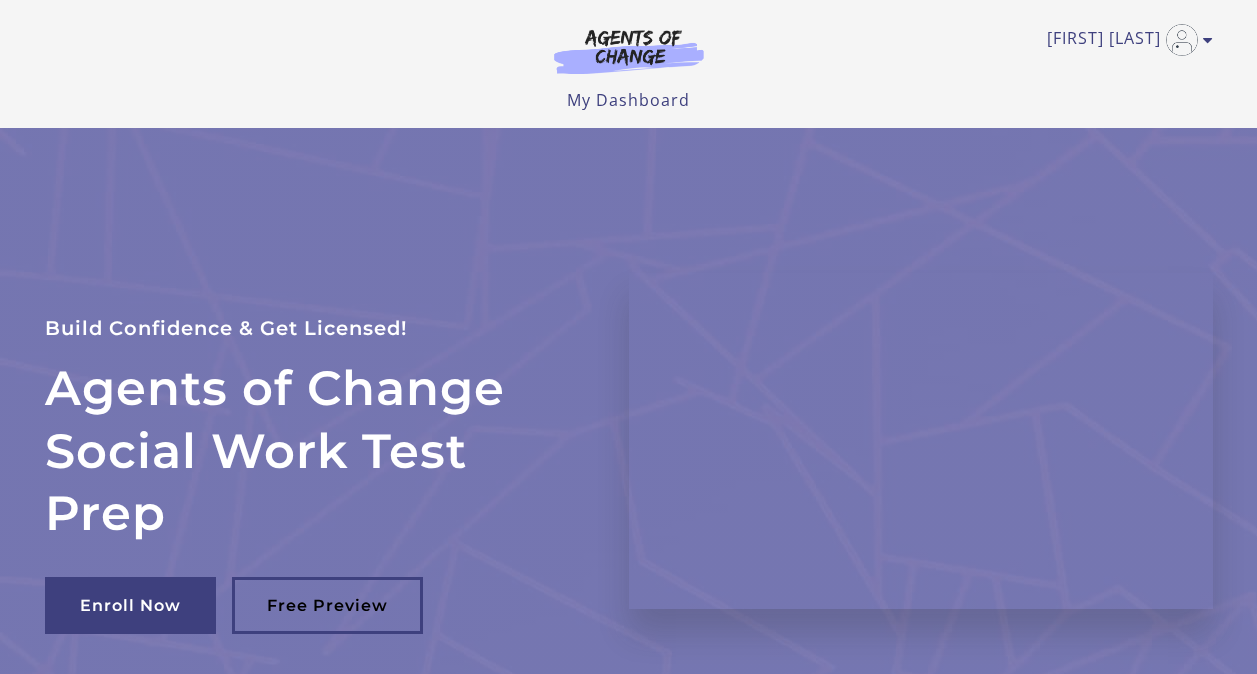 scroll, scrollTop: 0, scrollLeft: 0, axis: both 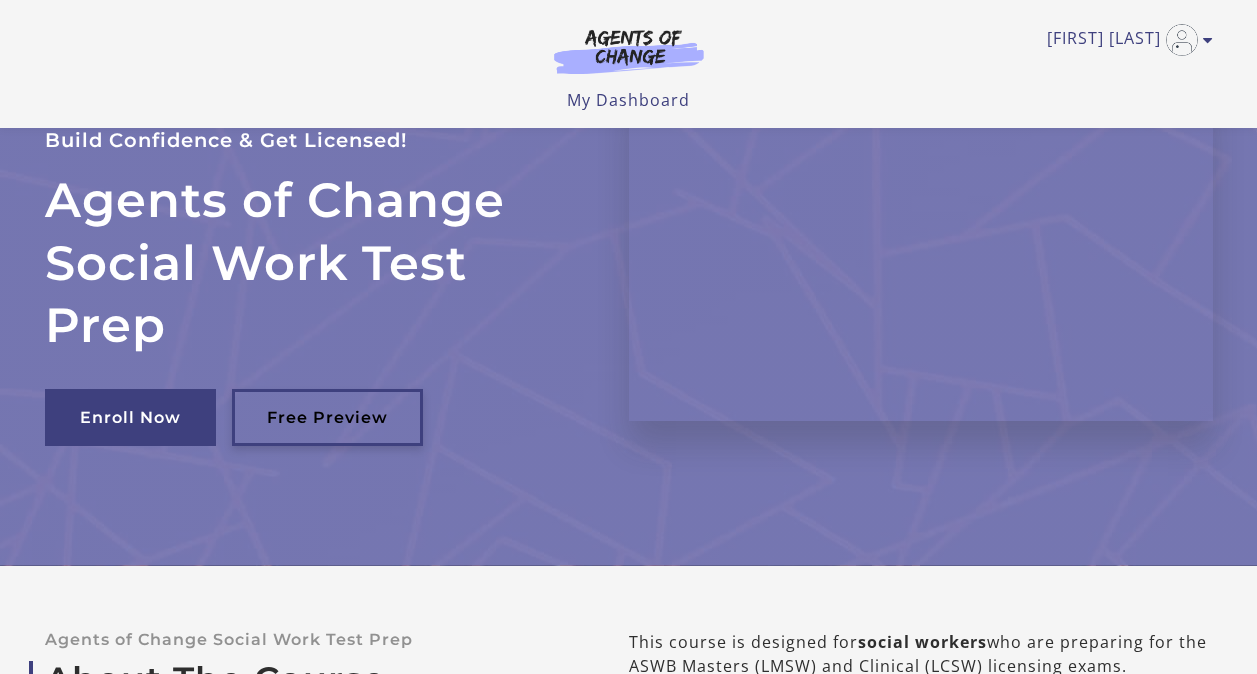 click on "Free Preview" at bounding box center [327, 417] 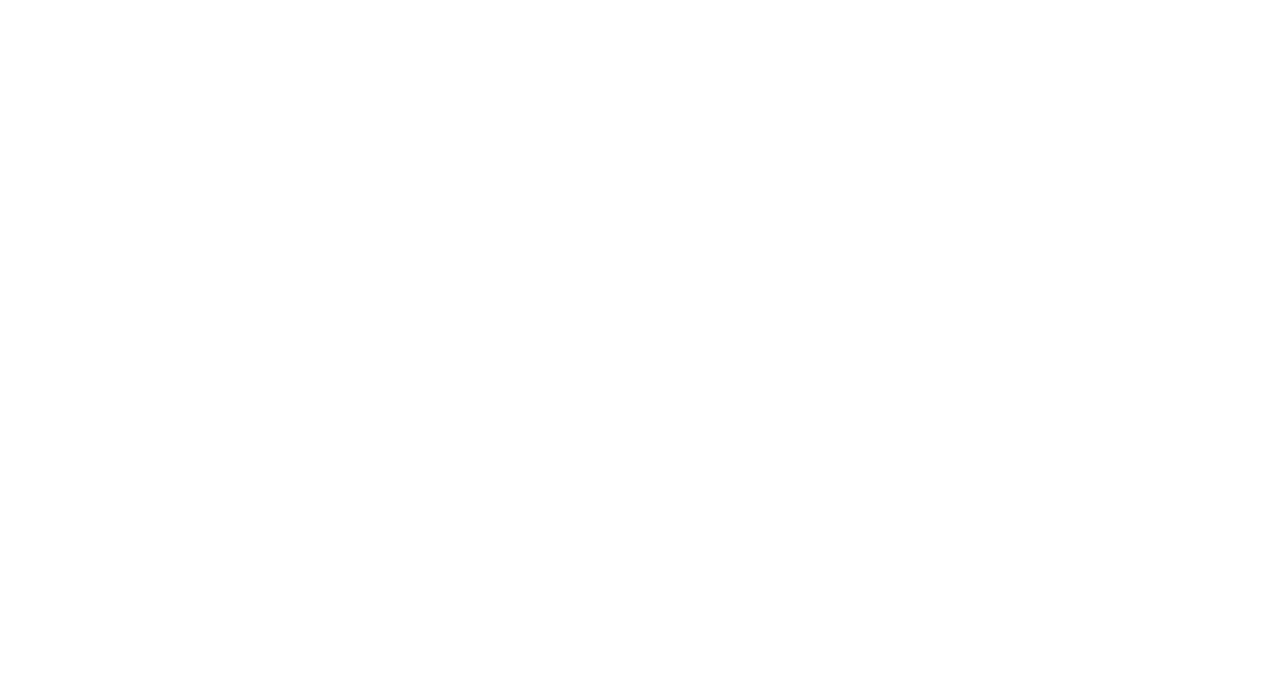 scroll, scrollTop: 0, scrollLeft: 0, axis: both 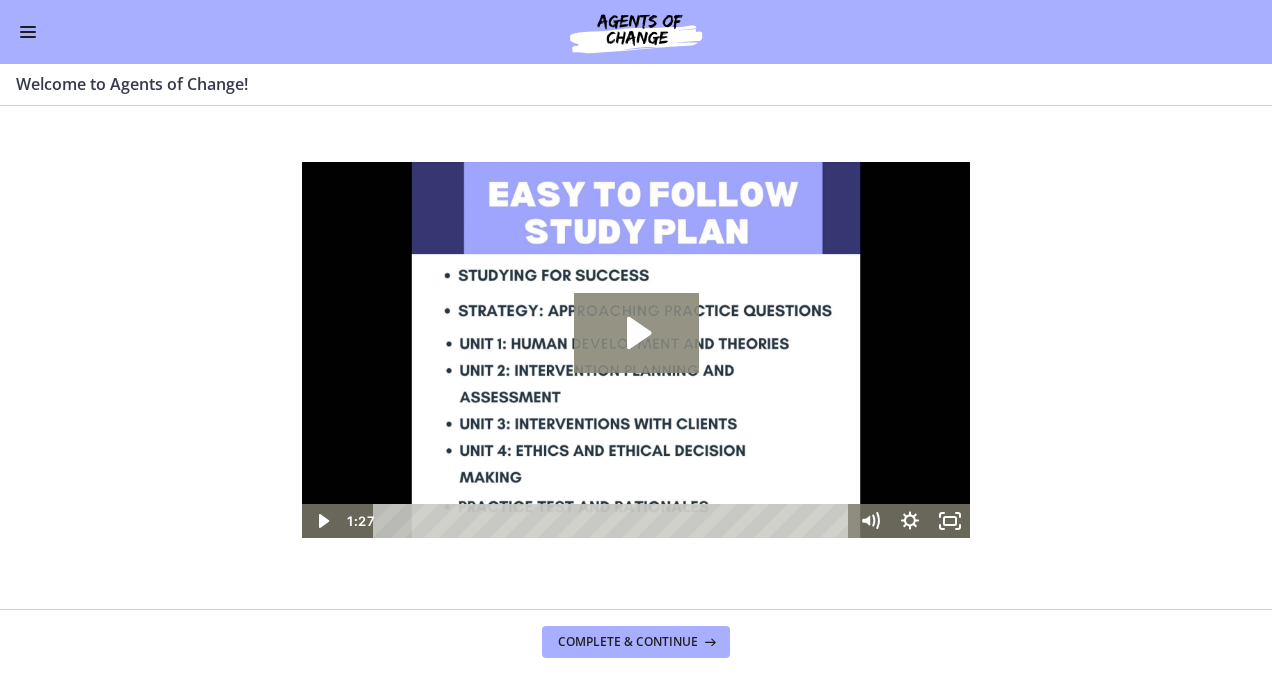 click 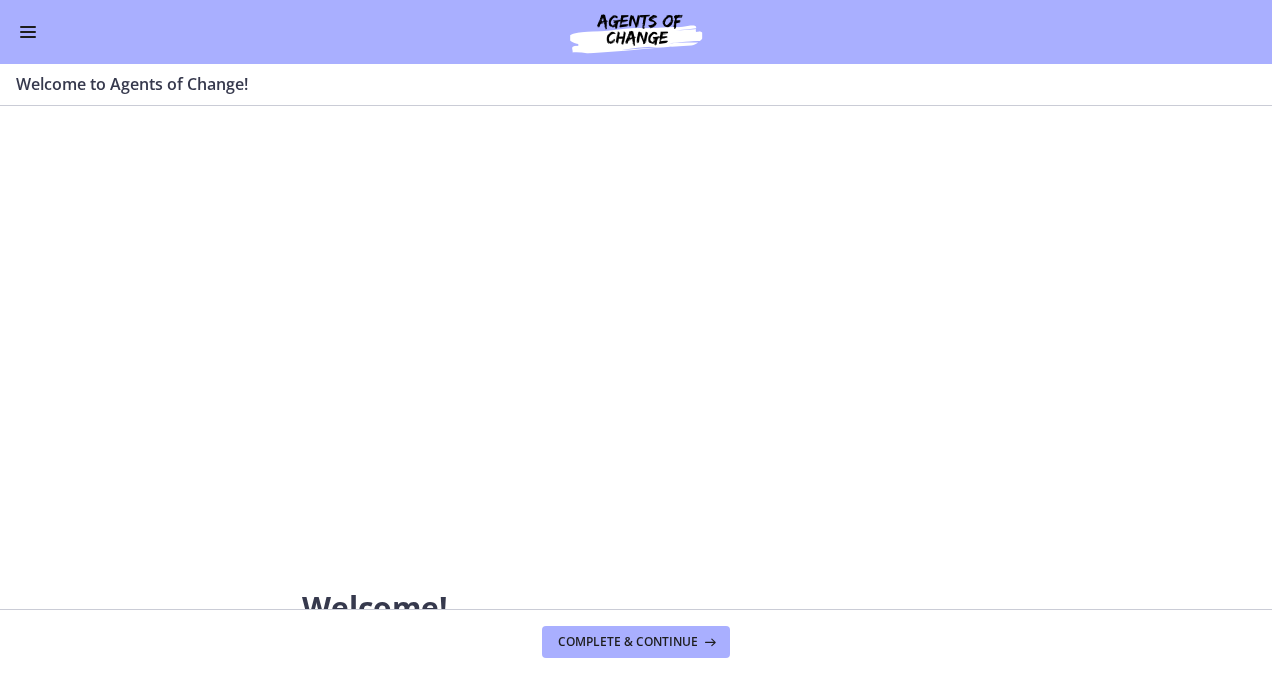 scroll, scrollTop: 33, scrollLeft: 0, axis: vertical 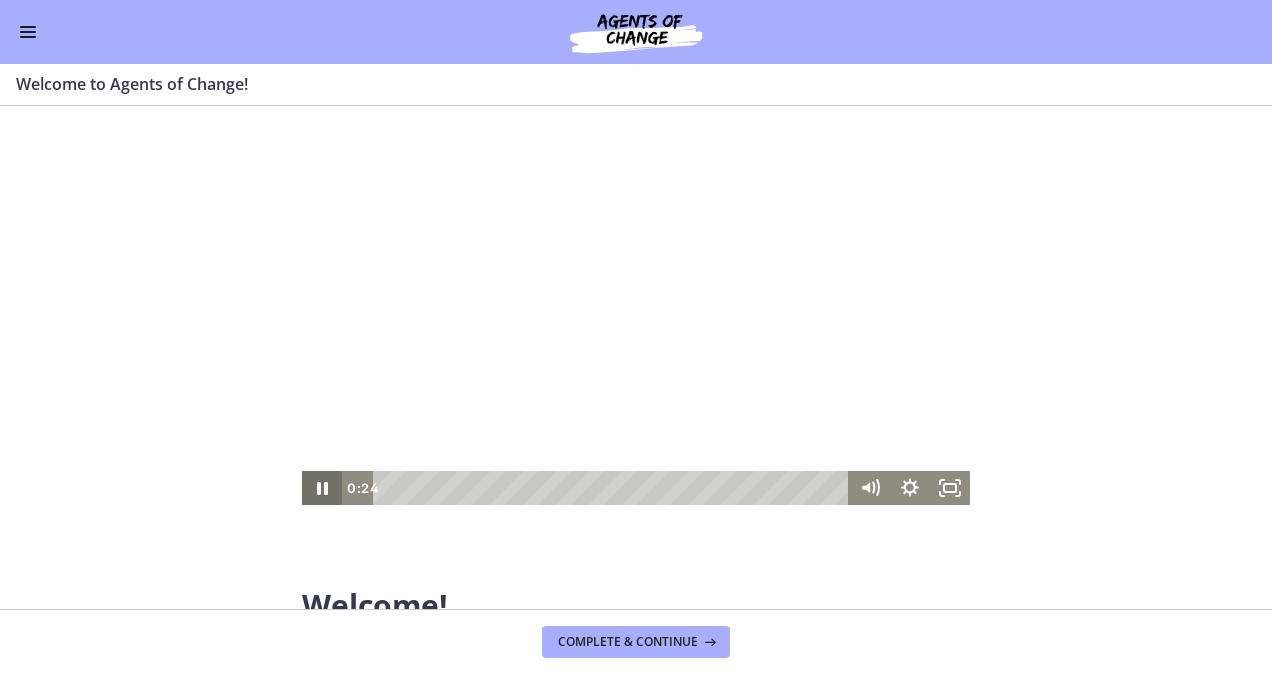 click 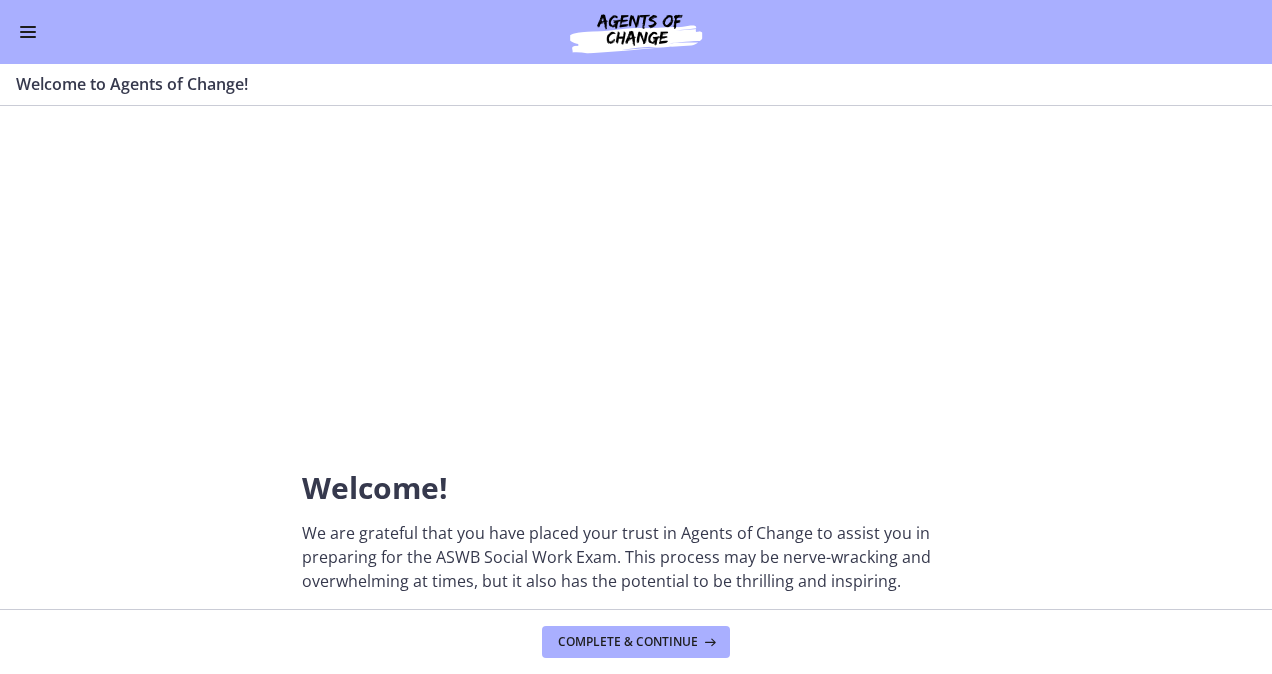 scroll, scrollTop: 0, scrollLeft: 0, axis: both 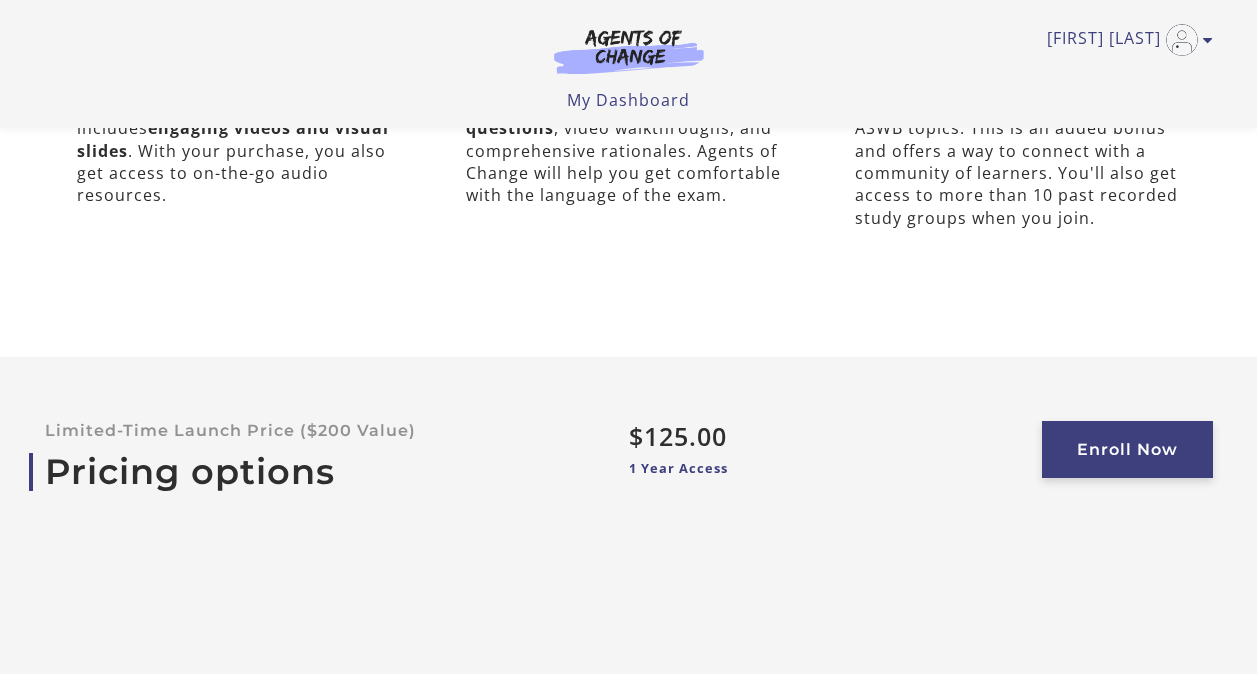 click on "Enroll Now" at bounding box center (1127, 449) 